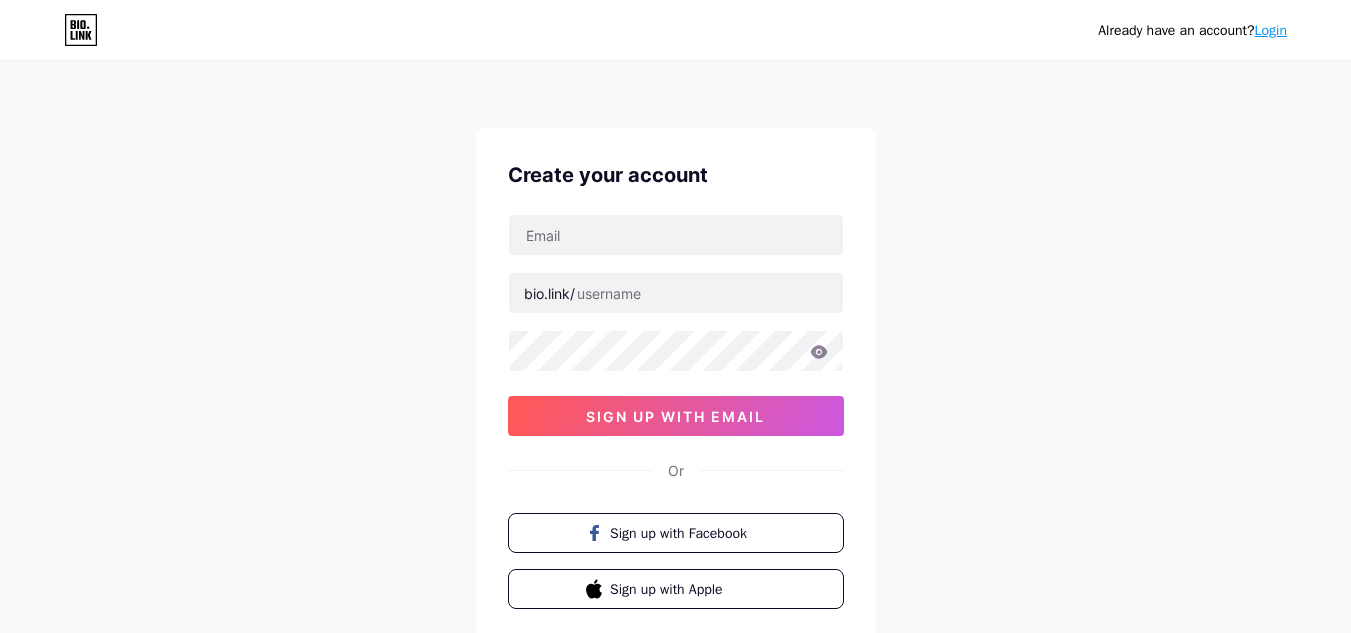 scroll, scrollTop: 0, scrollLeft: 0, axis: both 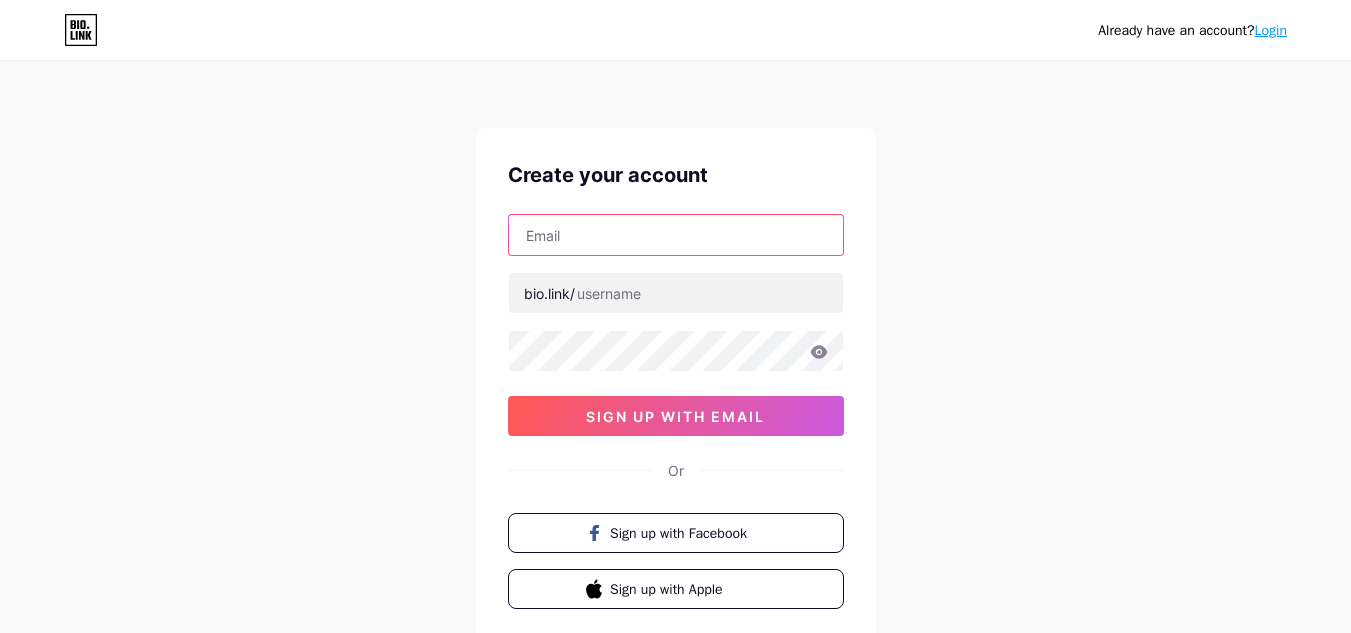 click at bounding box center [676, 235] 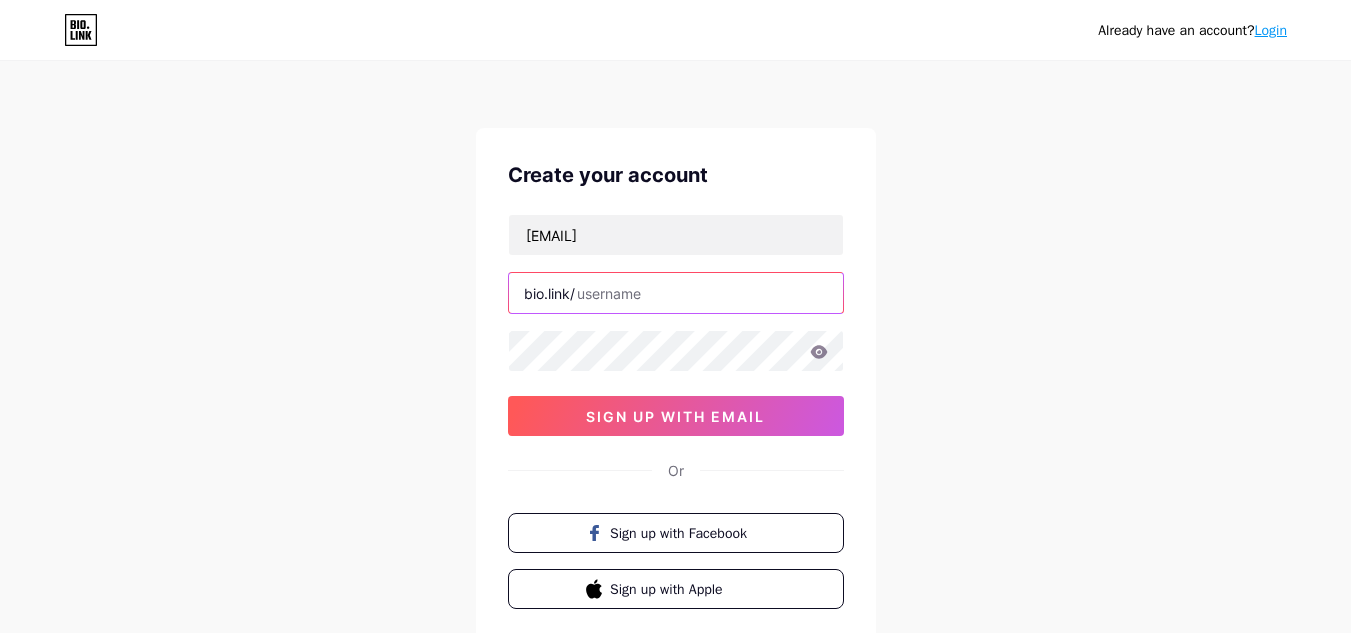 drag, startPoint x: 647, startPoint y: 242, endPoint x: 664, endPoint y: 284, distance: 45.310043 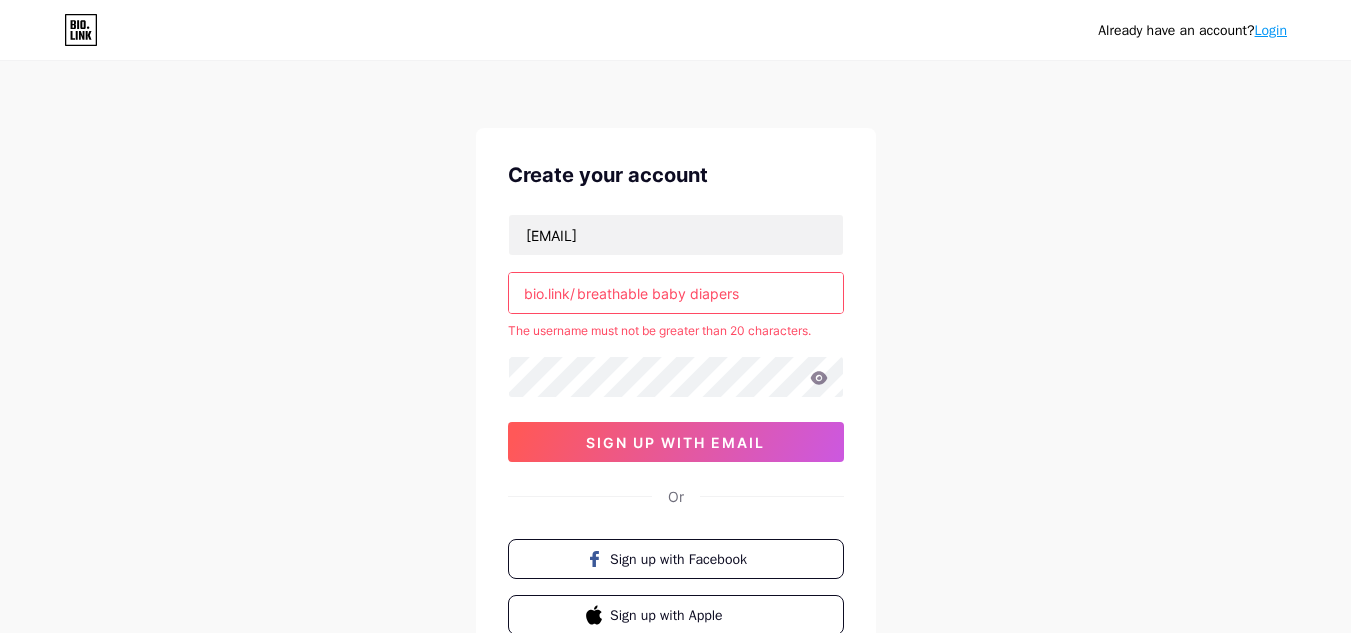 click on "breathable baby diapers" at bounding box center [676, 293] 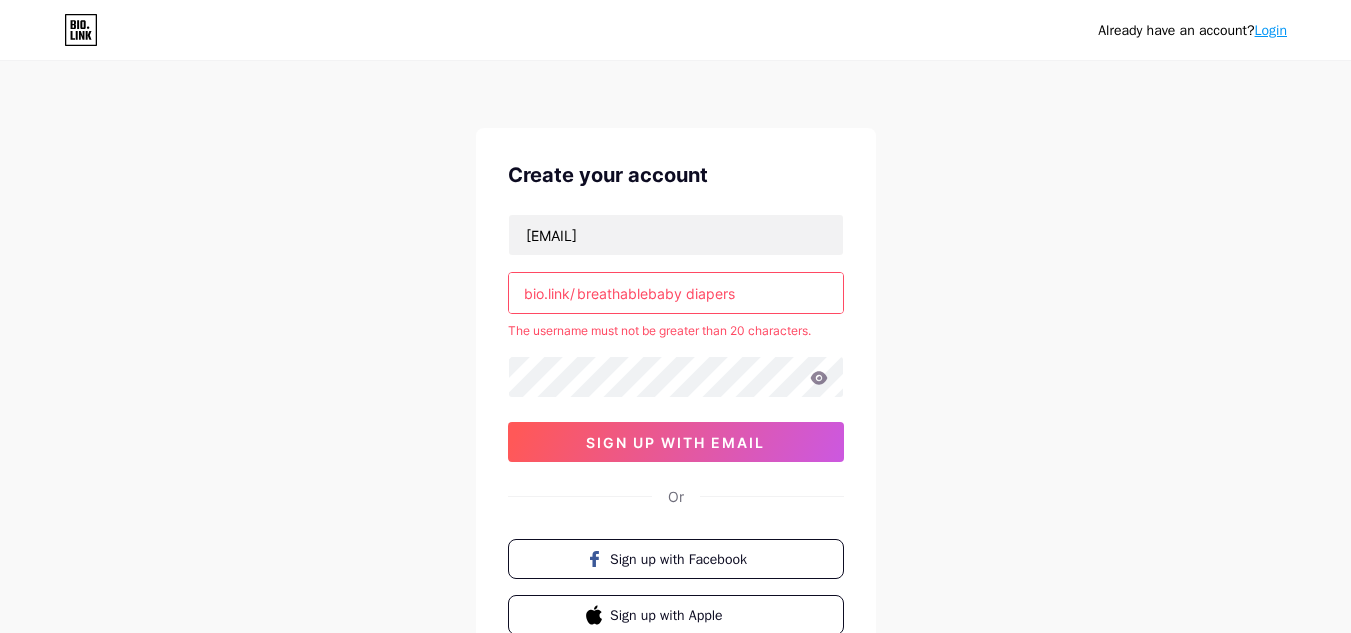 click on "breathablebaby diapers" at bounding box center [676, 293] 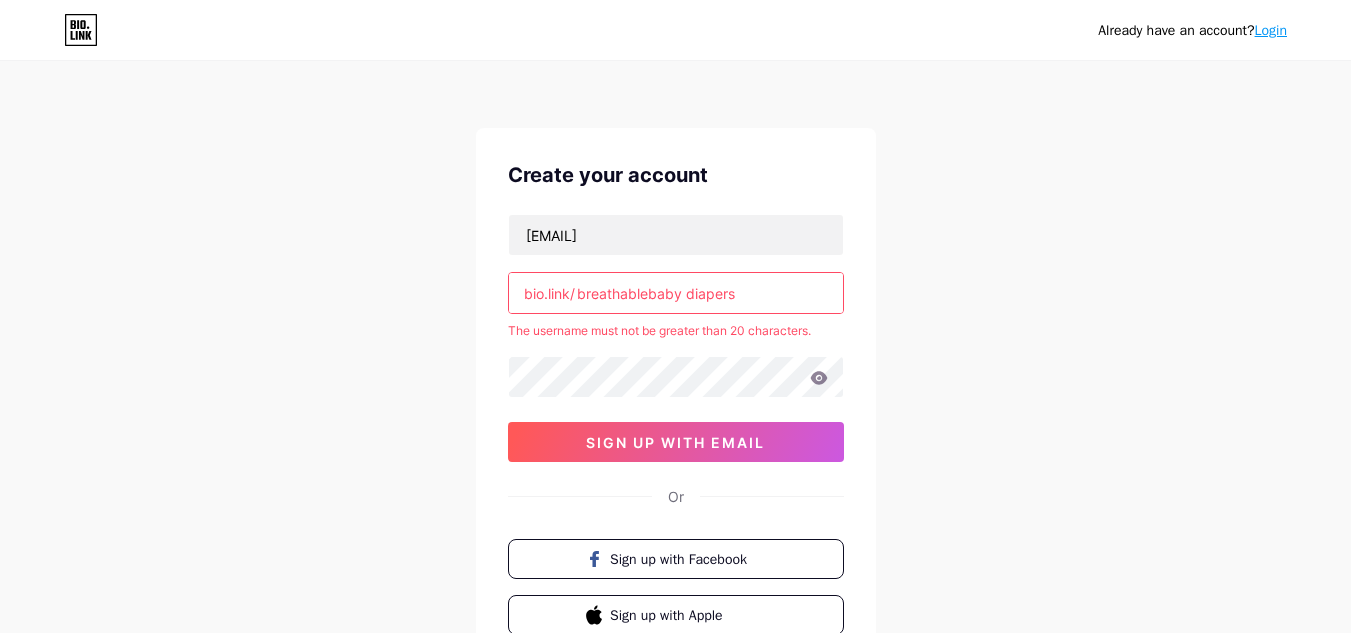 click on "breathablebaby diapers" at bounding box center (676, 293) 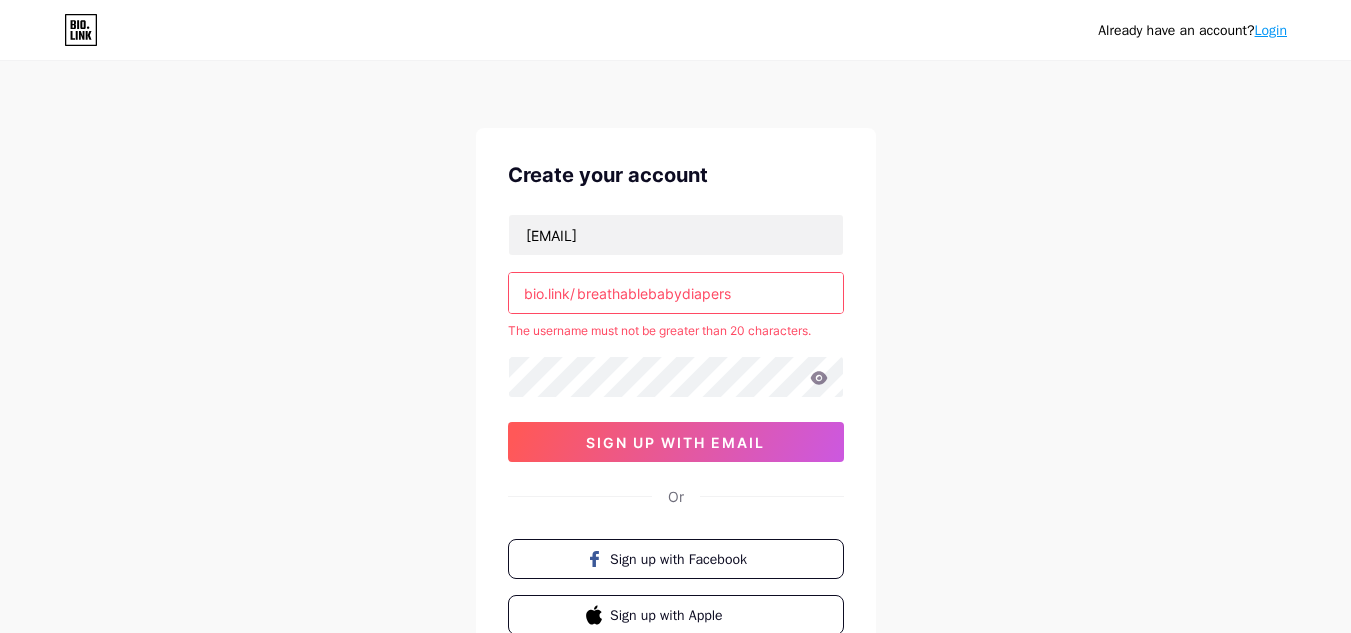 click on "breathablebabydiapers" at bounding box center (676, 293) 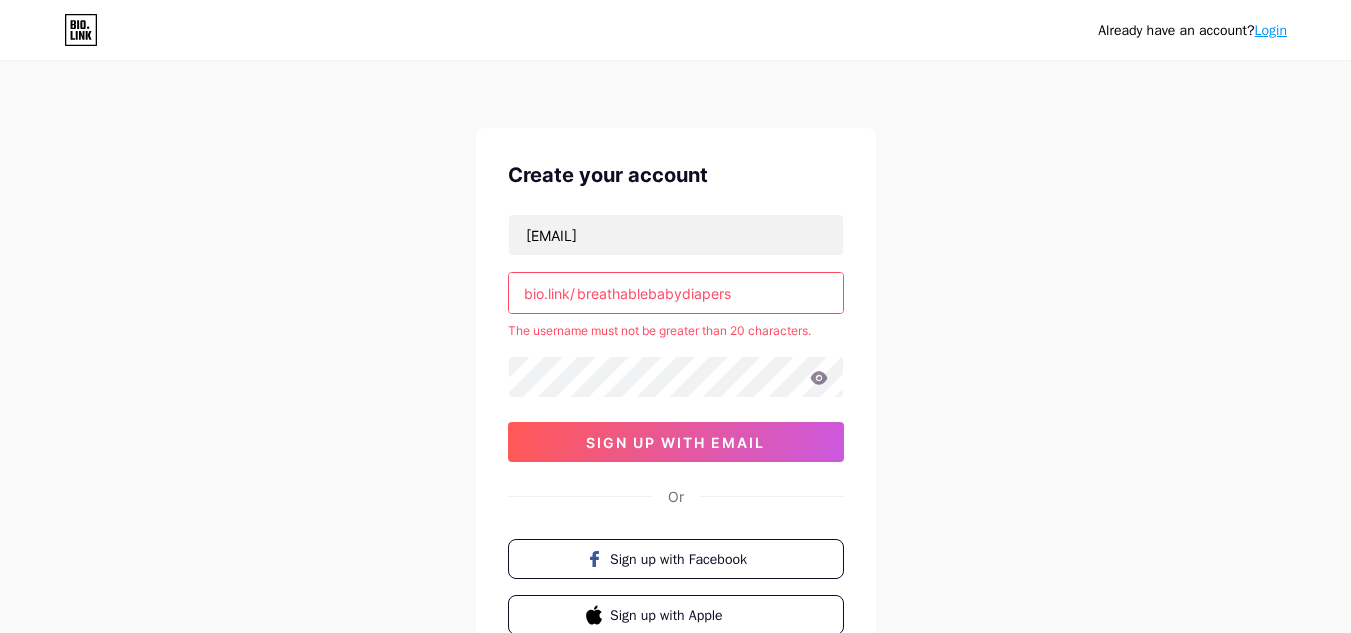 drag, startPoint x: 1115, startPoint y: 284, endPoint x: 761, endPoint y: 298, distance: 354.27673 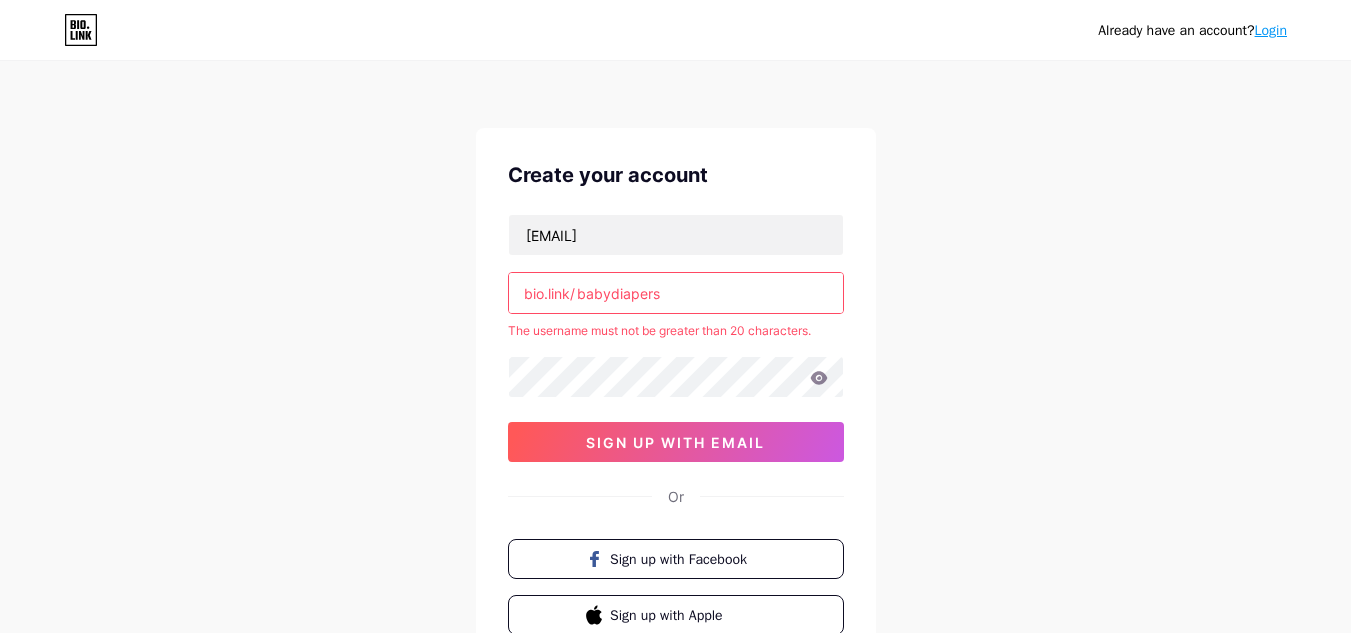 type on "babydiapers" 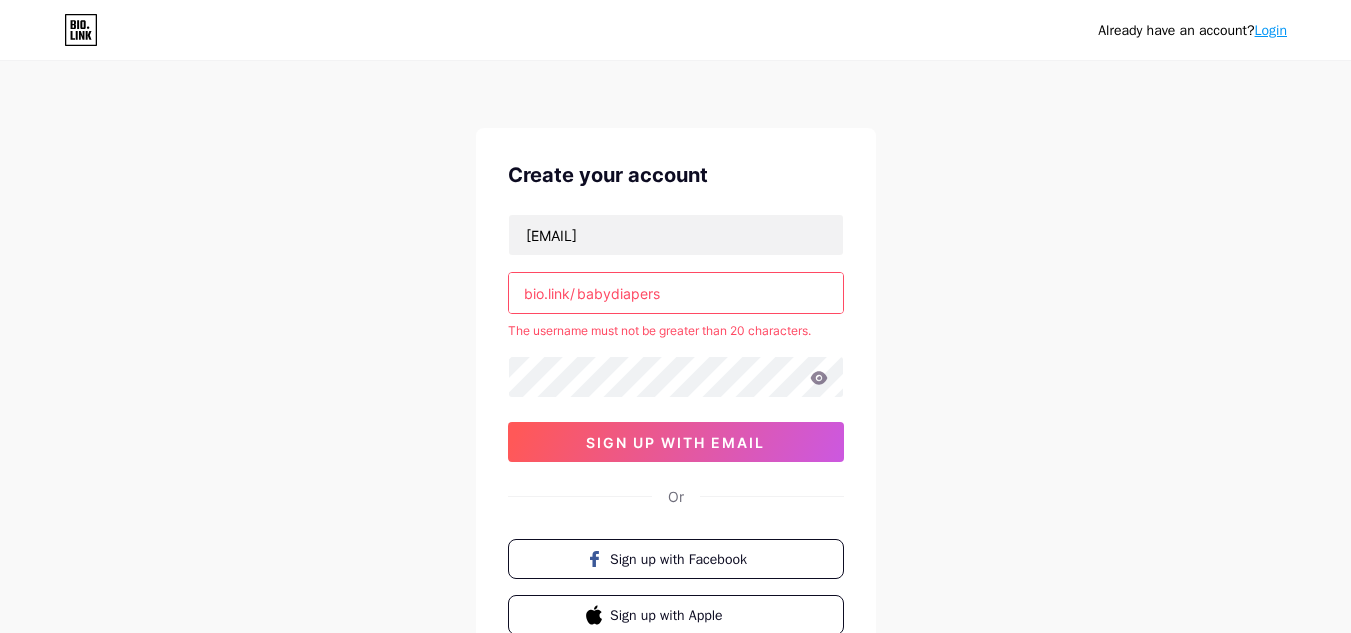 drag, startPoint x: 1065, startPoint y: 298, endPoint x: 874, endPoint y: 158, distance: 236.81427 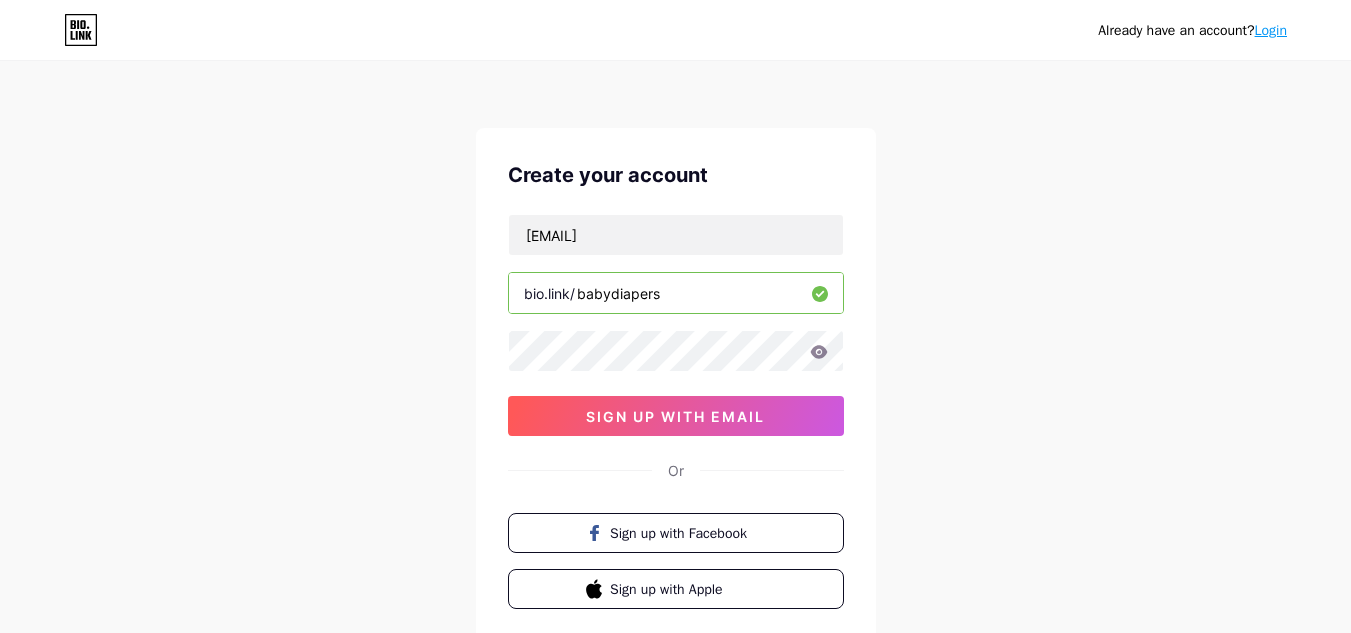 click on "[EMAIL]     bio.link/   babydiapers                 03AFcWeA4Zxn6dzlmNz1mc_ORc1eE_WDY3kHsaY2OJjnQNCWRq1j78_51eO8Rz2kNGrWmxvZhRWhi77hXVYidBNY6C2FJ7DVUPtSEJSy_sR4UbfLLZBMUbAo6Vo6iG0dZO6D--EuIjnTjWB-JCPTb9Xcnx9OYDtmsHOoGgDaW6LE_Dk7WqnDFd_RA8Uc1wskKgZrMytVVBY0gTo96hom4YiHJdu1_b2c8OwsGYkBUG9bVptq0onX1BjVoWpNwfpKE5NsNEl4i5AR1r9wRobfr6qQFXqlg0eZTOnrtSg2A5bOLlt8iCB3_G_4j2FxyF1_aWqfgwALOsBNnsNY2SrAX2g6FTbaJVRH-t5Fr2OOSX6Q2D_NrxONtkYh2wRvlcG4tGfs3Sw1xA8JyU45GM8bouZXxvXdsRQyvfFMMVilA1TjoF4YdjFBwNXh1jYYYgaVT6xXxVvCOiVkYRit_Kl8yyOpqXzmIY2TIymNO5WuSrn9et1eMY1CRsI1Ph6Pa7Dw6AongVscCQZUUmbPSD8v30fpTCdA3OrEIFUmpC-7z6ReBfbj5KUKmZT9gYxq3wzKV0AuY0LB_SgQShc8yjU7s0QhFWrU6YbVsD7RMNwS225Ax58mVf4ZEnNeXwxrzBW3zB3MQ_aSi8W6iZ7P9Wiz7gCEsj09L3imV51Sueuz8cYD_doQAwwEC5tGD6_g0ck0UZtrURFvwpfZns1Ab7QAmsu-DgBzdv_LX4f9OWqMD8TUsPrYTCl9-EQ8KW9xn2x73LBjaDOk6XUqkD9MST4Czi9k9Y_D2KrNPGcOyRV755YNSjJuJ-4NQ_jP-fPSTqr-9Hc_D0N3Lk3lYYRNziCyRfy3HIa62s9x-qYgS1wvUE09S3HpIxq_QnCFjM6c9E3ZAl8W_-jKUusydG     sign up with email" at bounding box center (676, 325) 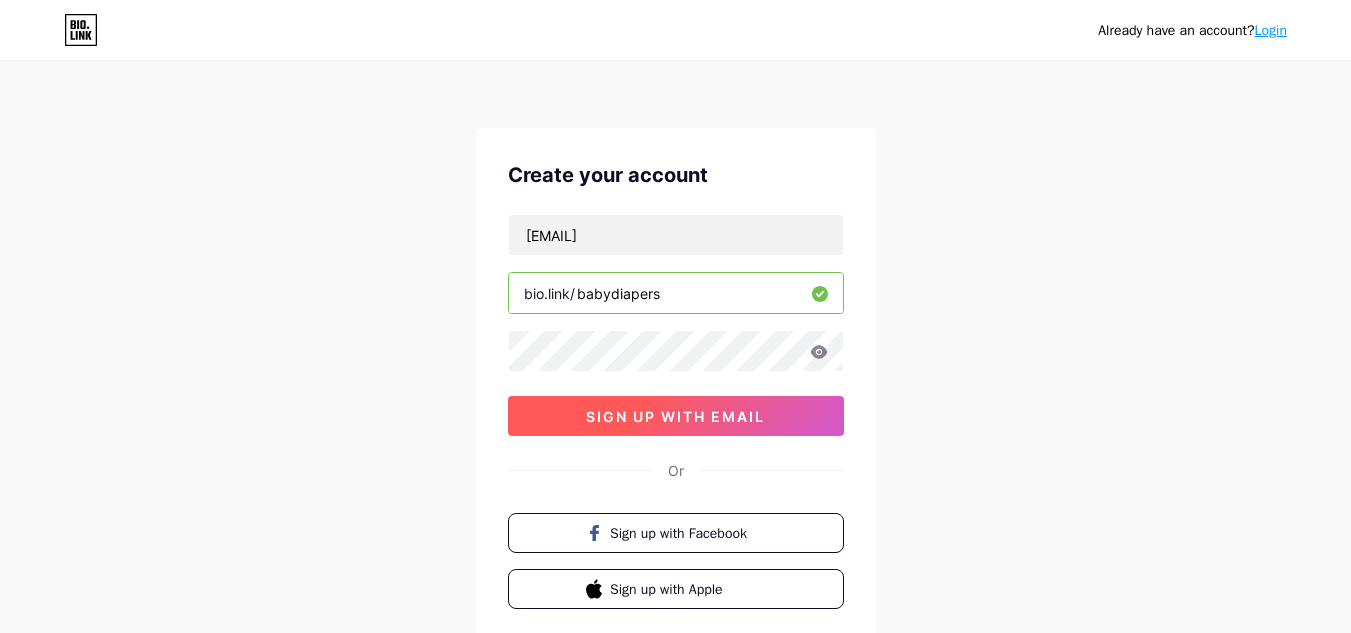 click on "sign up with email" at bounding box center [675, 416] 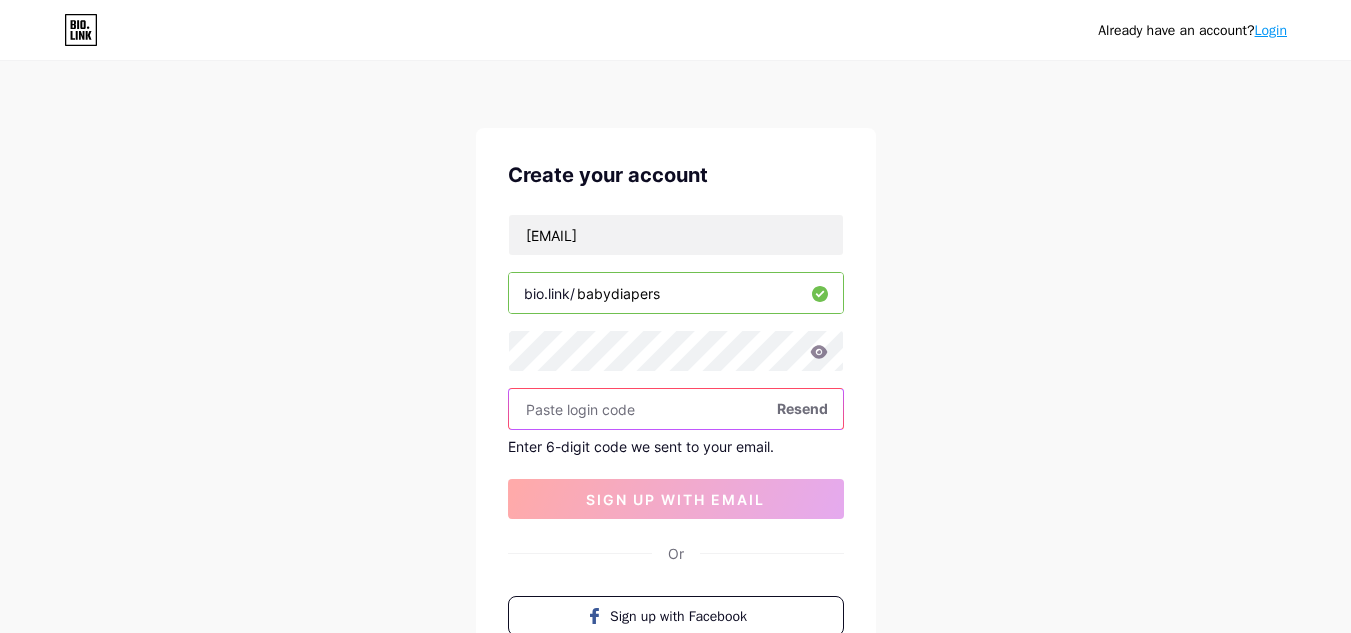 click at bounding box center (676, 409) 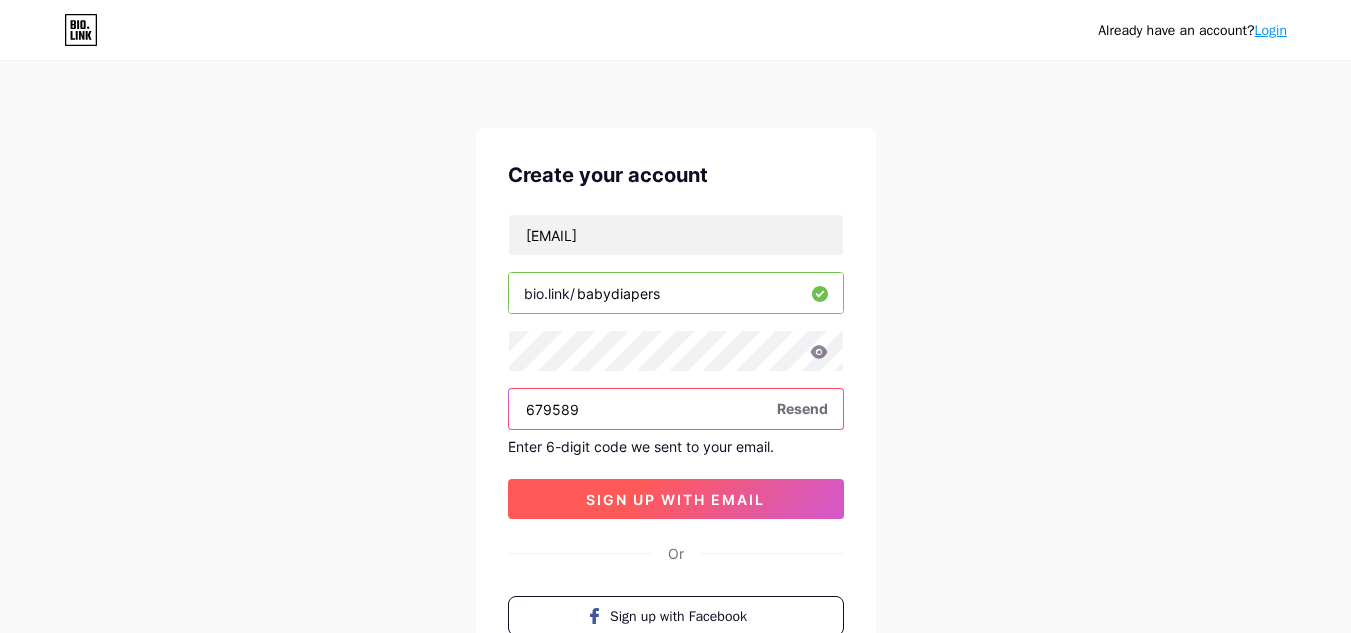 type on "679589" 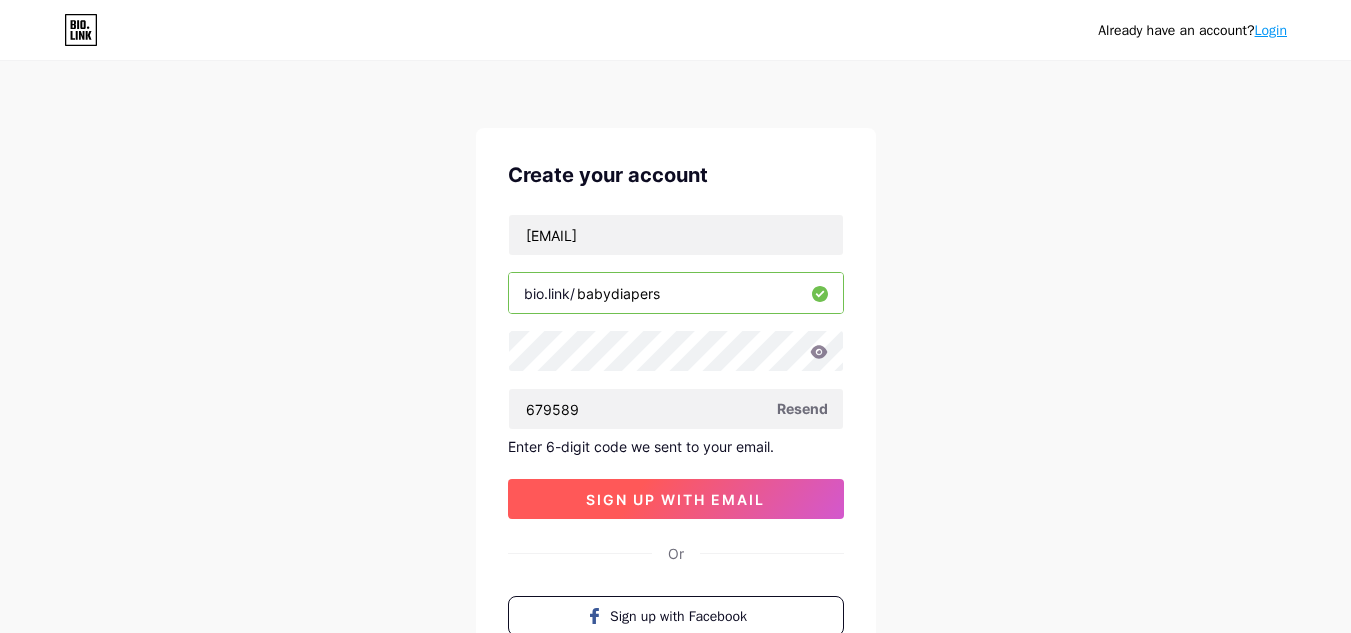 click on "sign up with email" at bounding box center (676, 499) 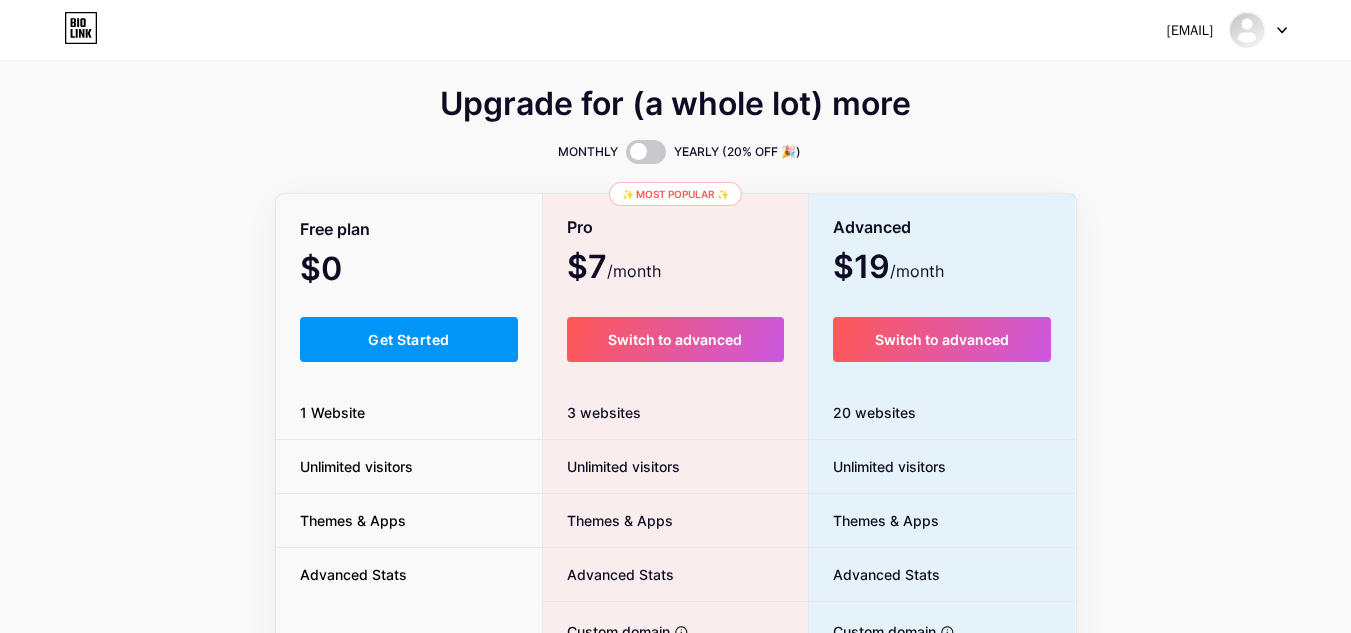 click at bounding box center (1258, 30) 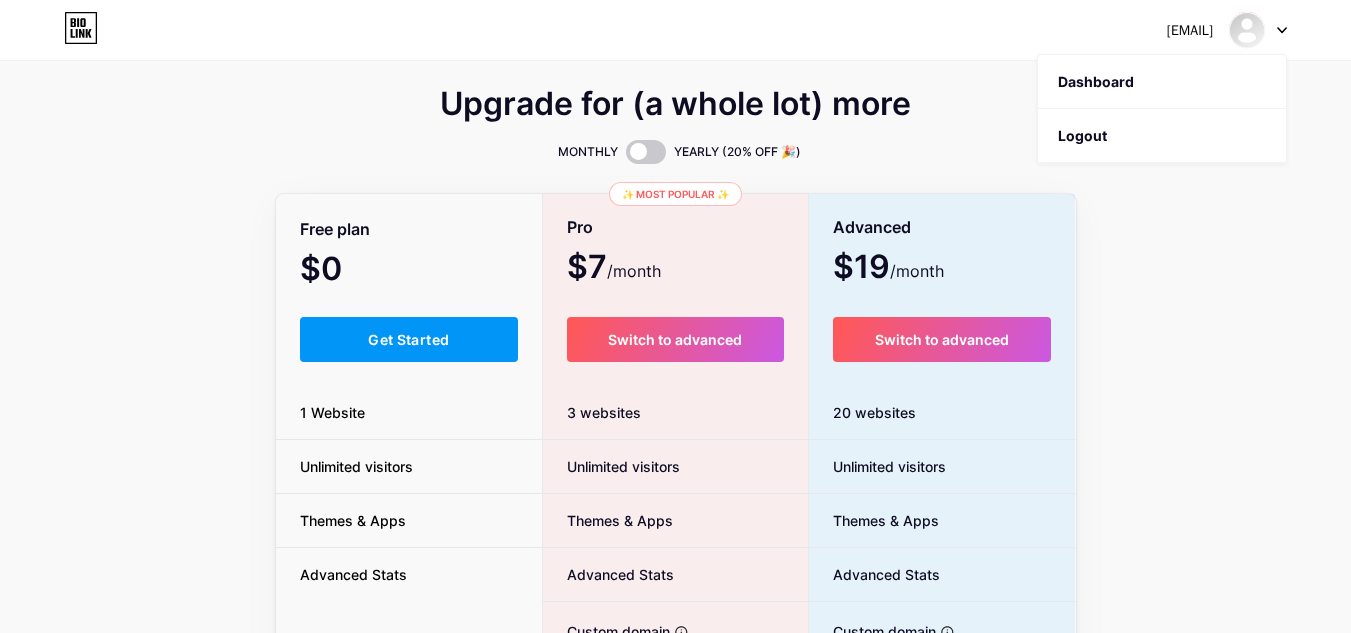 click on "Dashboard     Logout" at bounding box center (1162, 109) 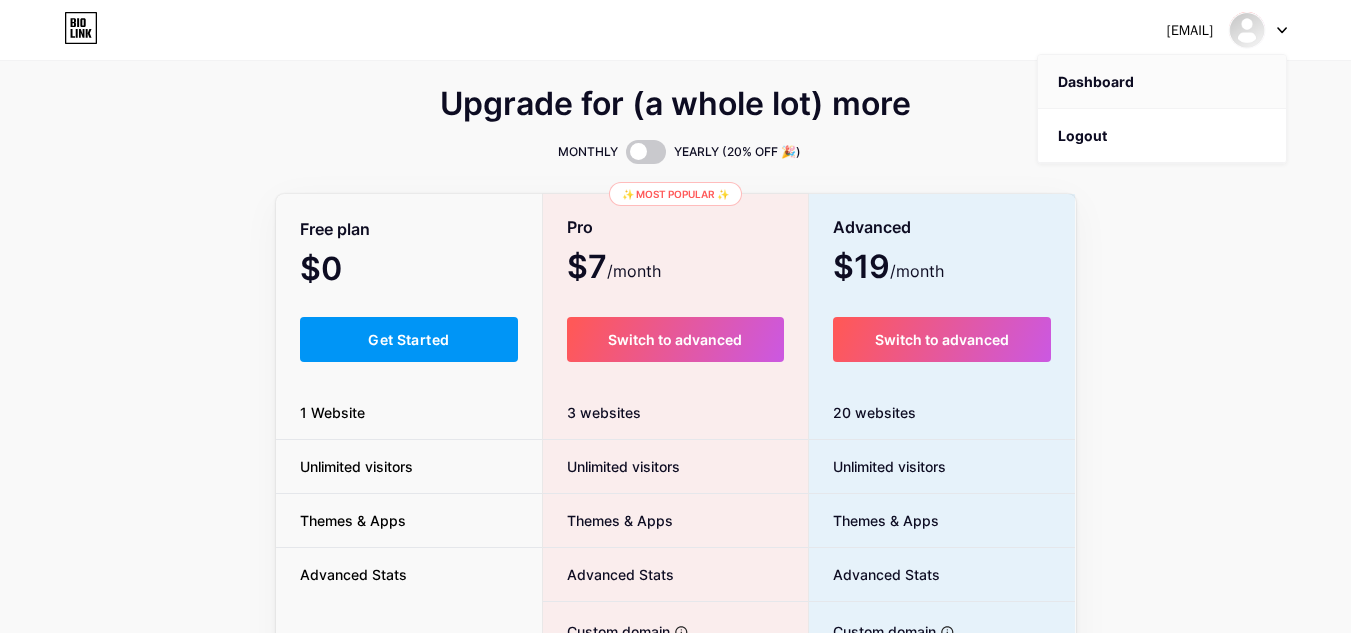 click on "Dashboard" at bounding box center [1162, 82] 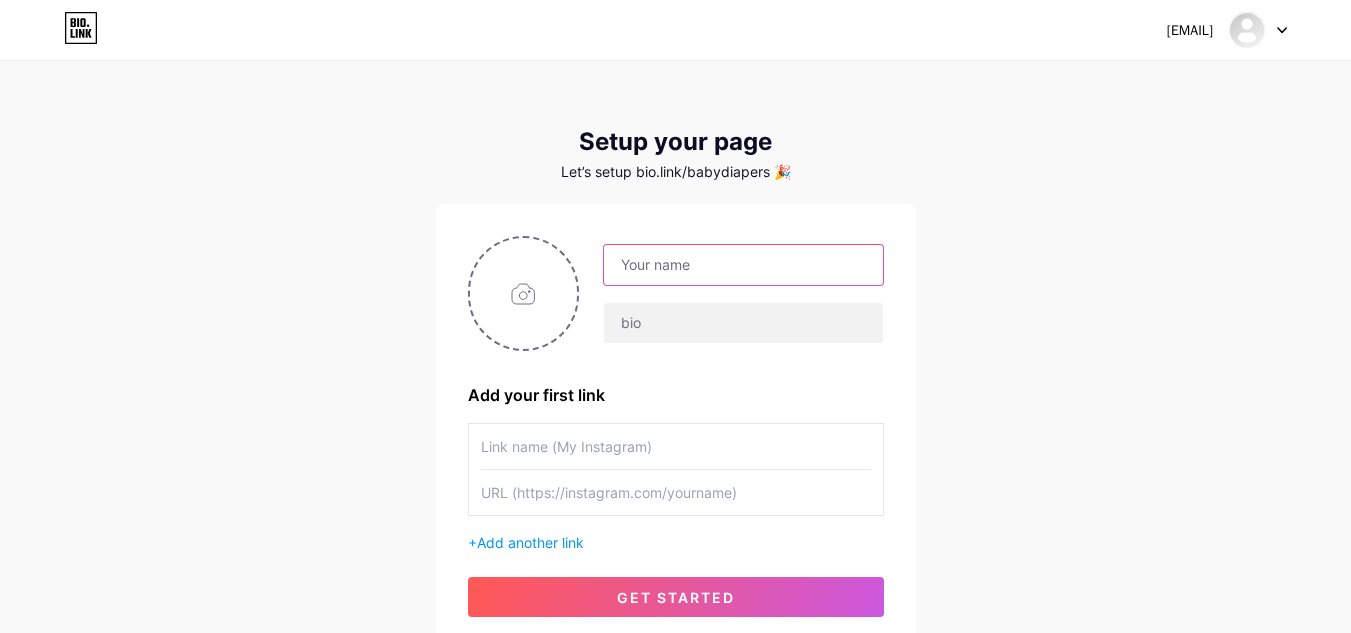 click at bounding box center [743, 265] 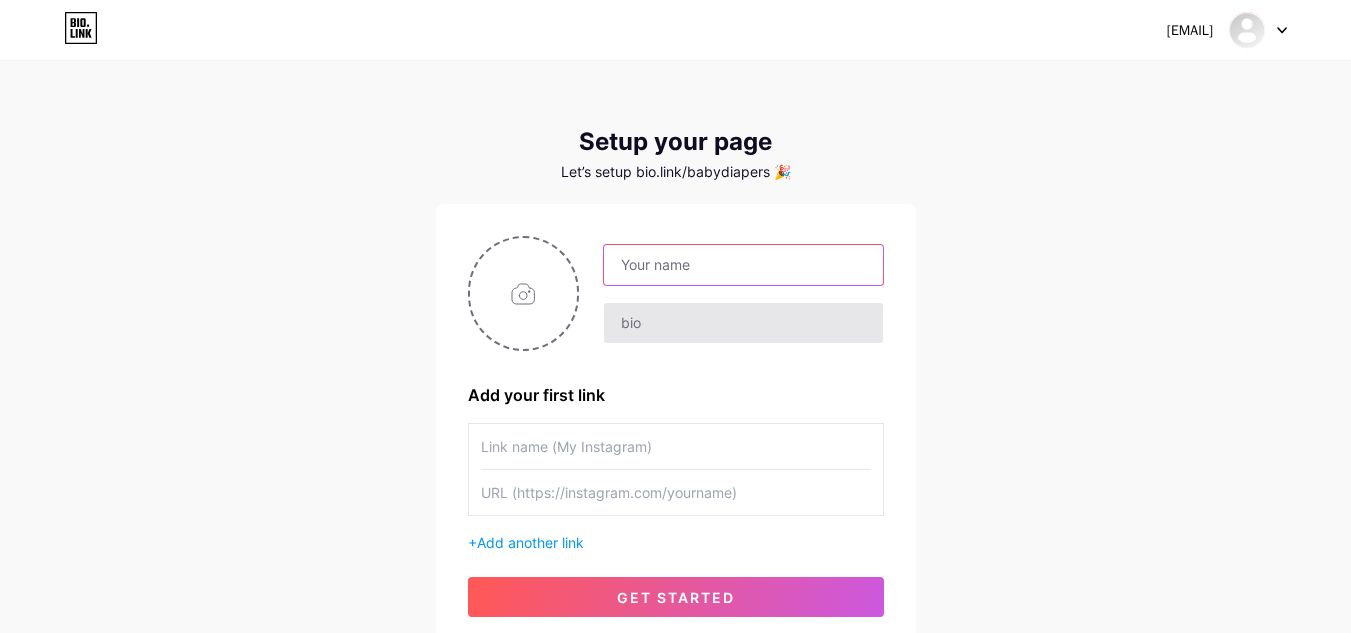 paste on "Breathable Baby Diapers" 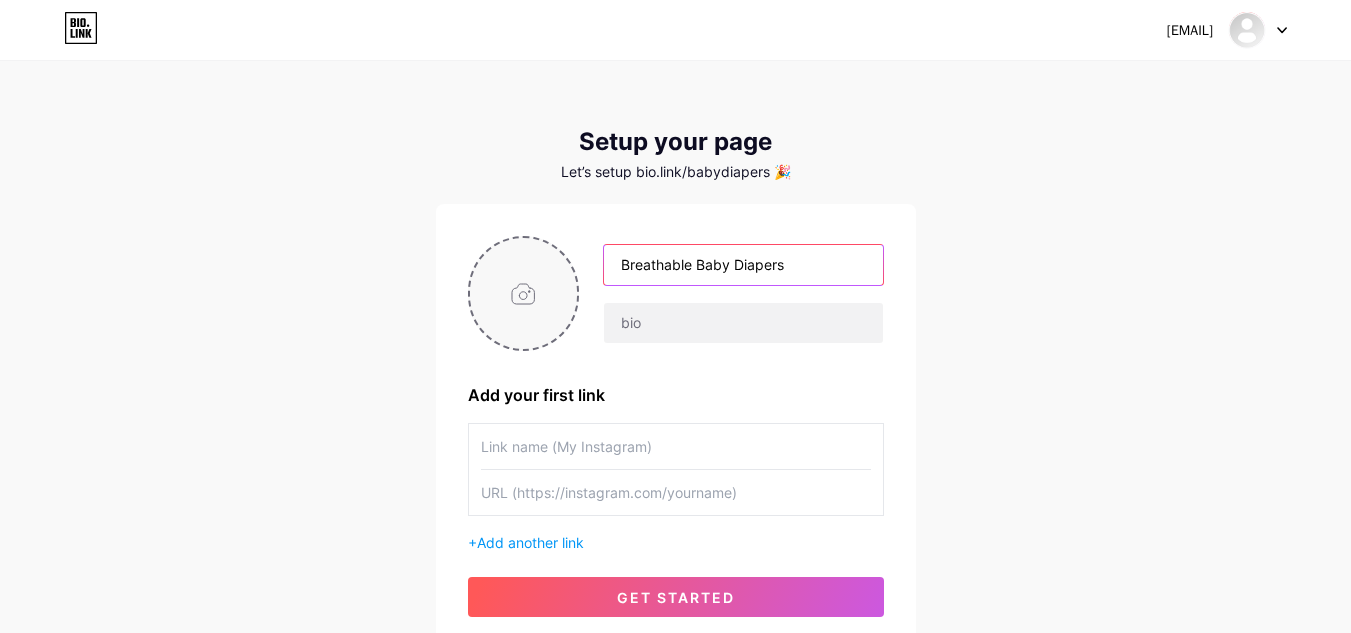 type on "Breathable Baby Diapers" 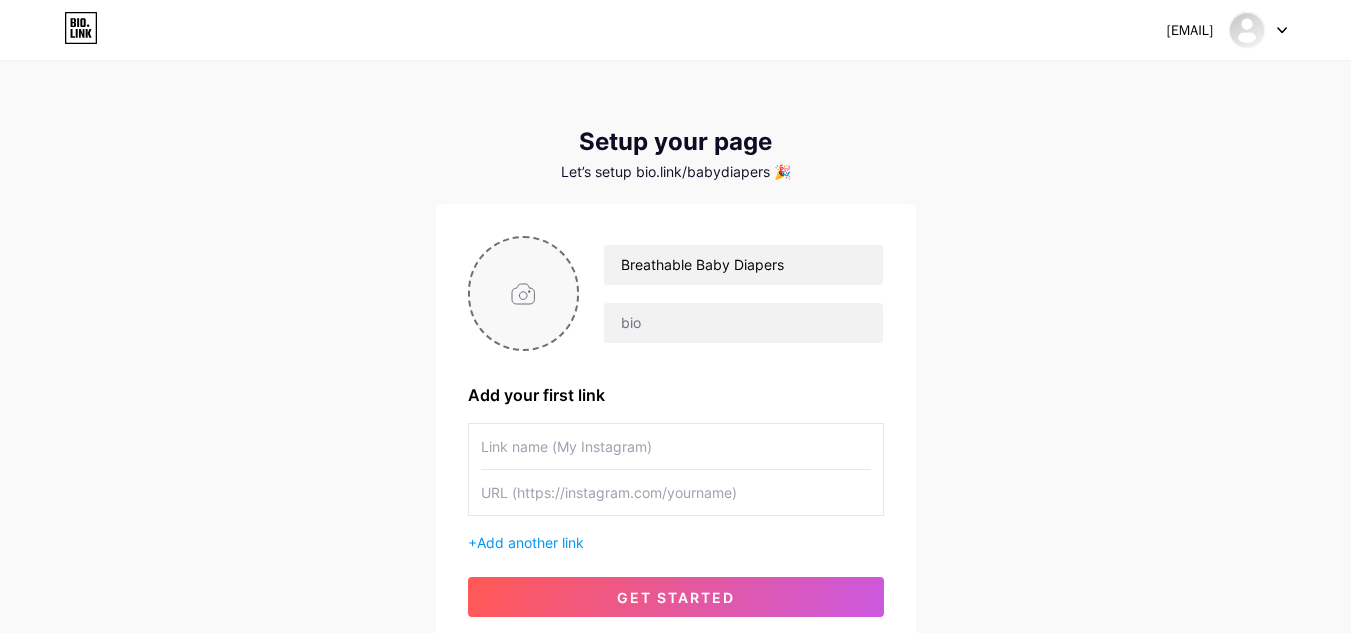 click at bounding box center (524, 293) 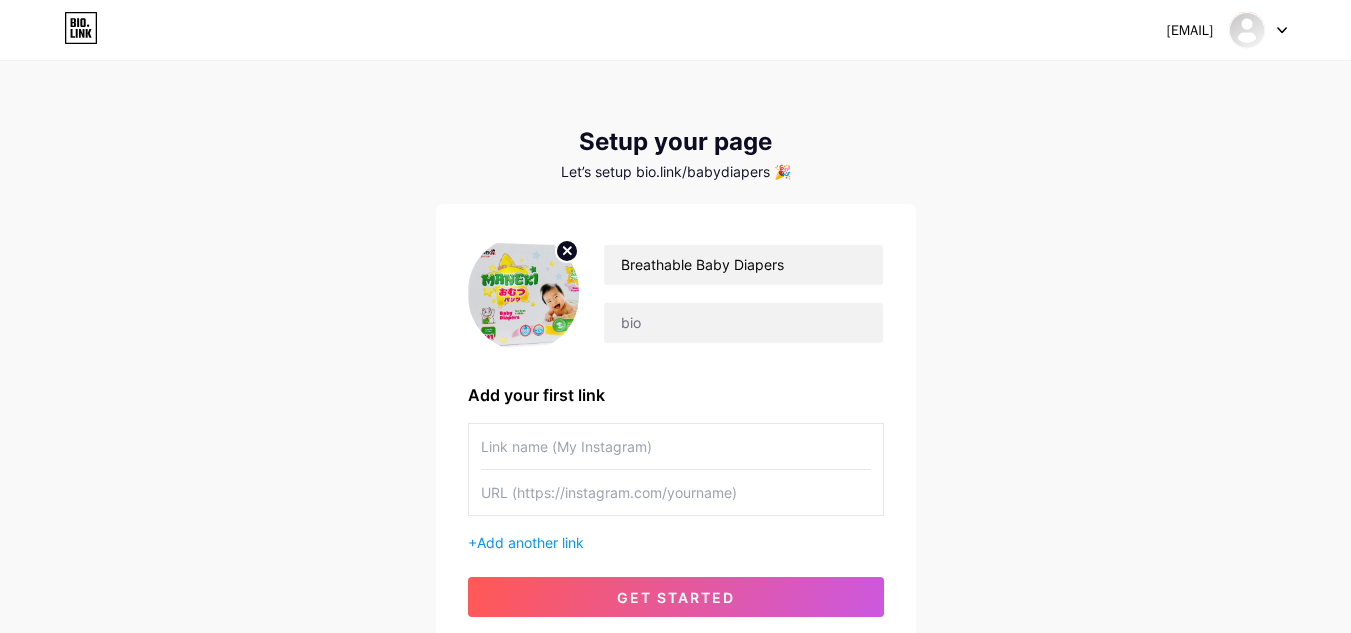 click at bounding box center (676, 446) 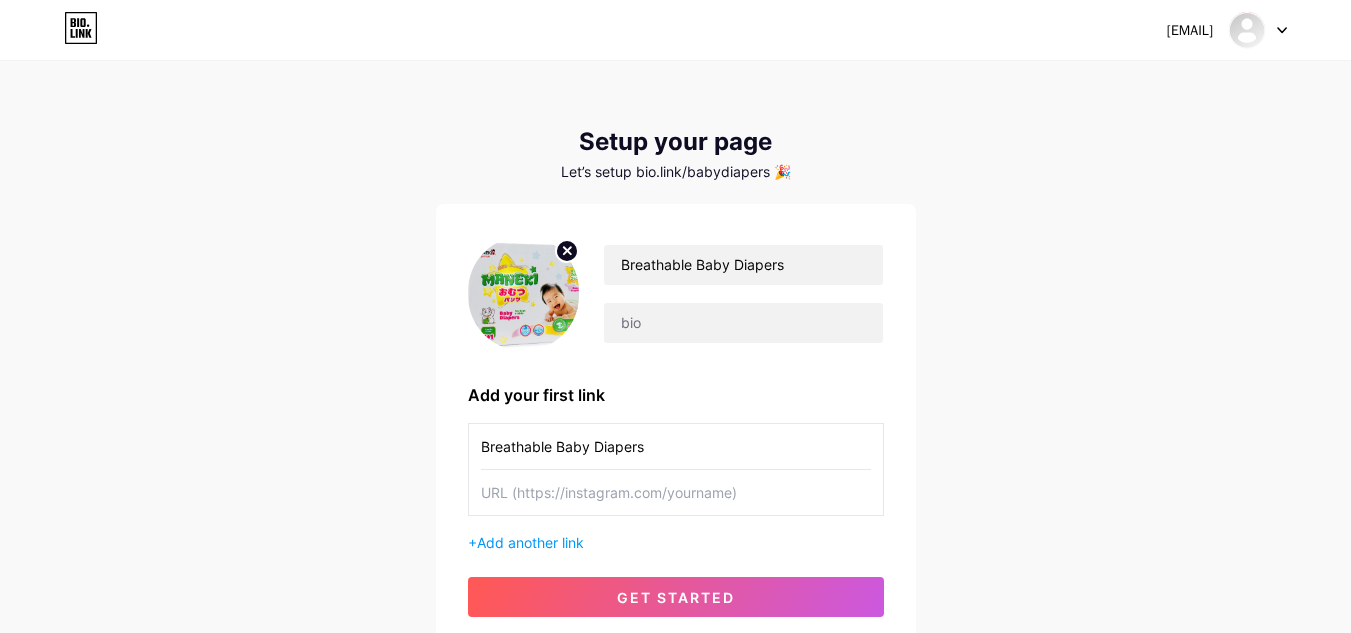 type on "Breathable Baby Diapers" 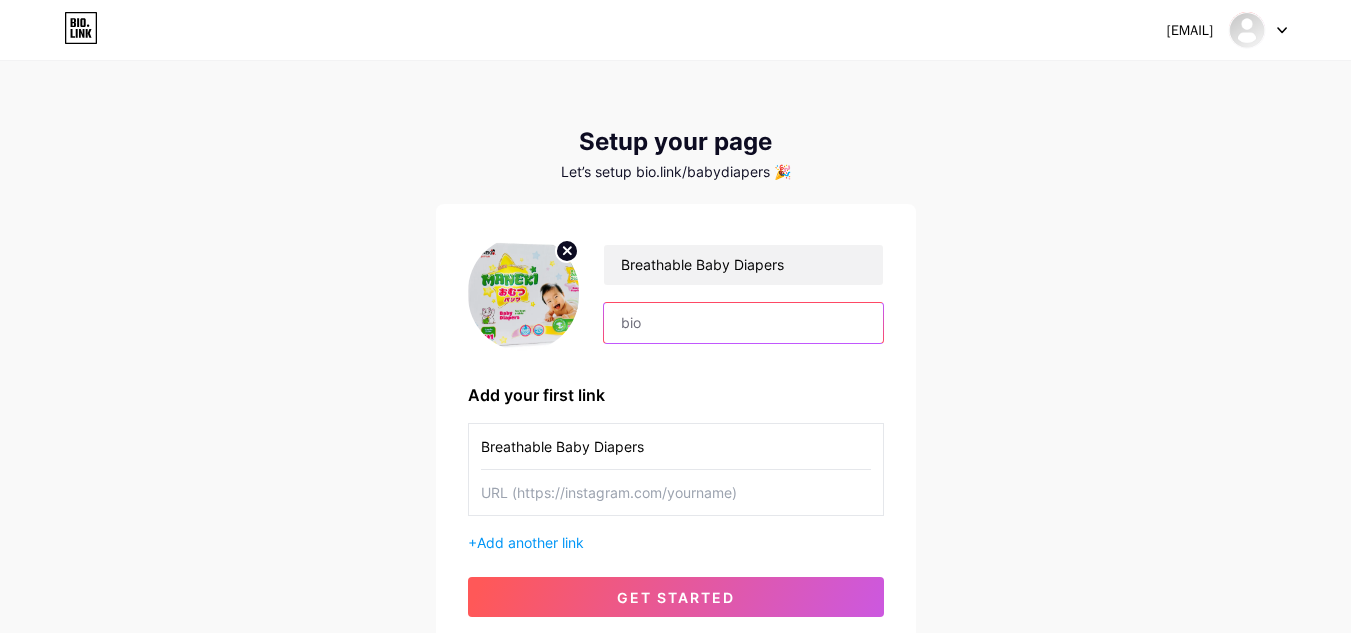 paste on "Discover the best diapers on the market with MANEKI Baby. Our premium Japanese materials and advanced technology ensure superior absorbency, leak prevention, and all-day comfort for your baby's delicate skin. Shop now for the ultimate diaper experience!" 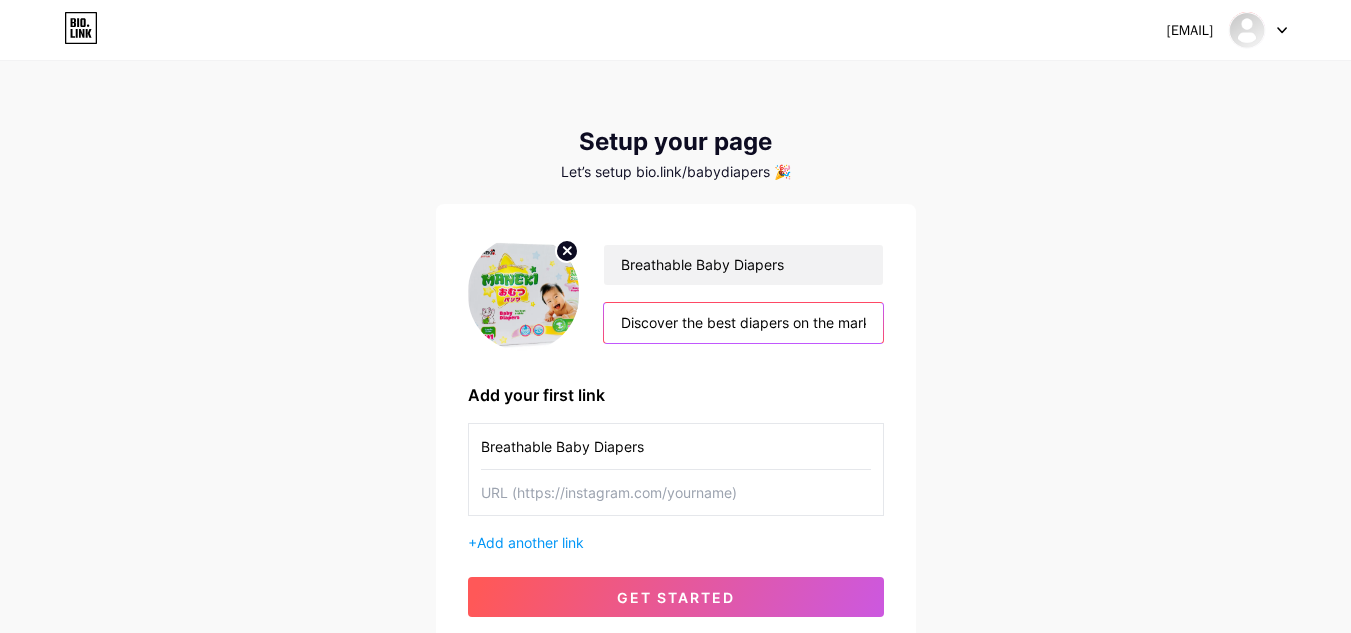 click on "Discover the best diapers on the market with MANEKI Baby. Our premium Japanese materials and advanced technology ensure superior absorbency, leak prevention, and all-day comfort for your baby's delicate skin. Shop now for the ultimate diaper experience!" at bounding box center (743, 323) 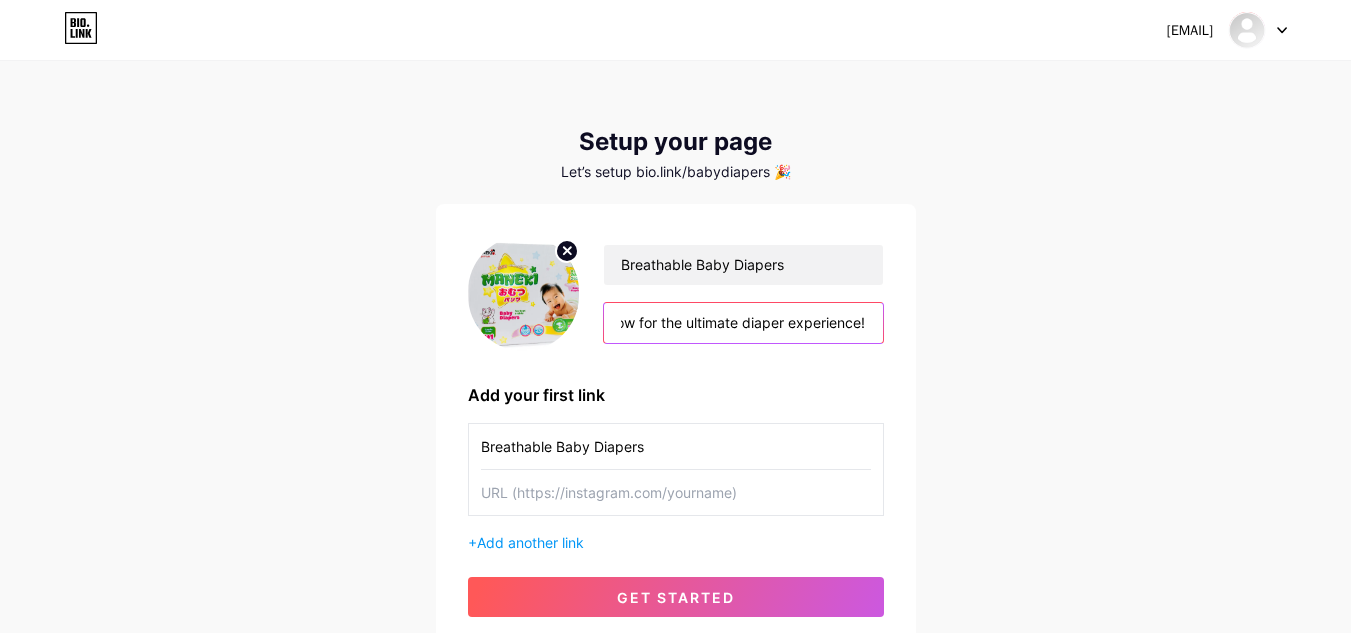 type on "Discover the best diapers on the market with MANEKI Baby. Our premium Japanese materials and advanced technology ensure superior absorbency, leak prevention, and all-day comfort for your baby's delicate skin. Shop now for the ultimate diaper experience!" 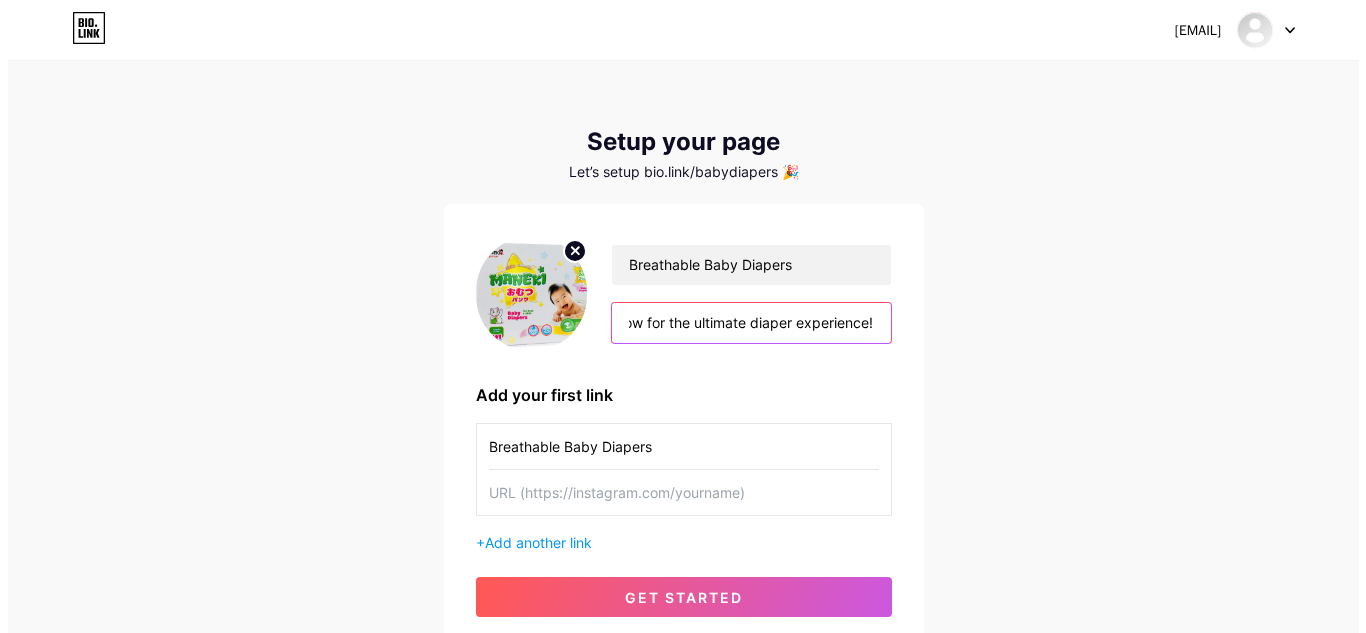 scroll, scrollTop: 0, scrollLeft: 0, axis: both 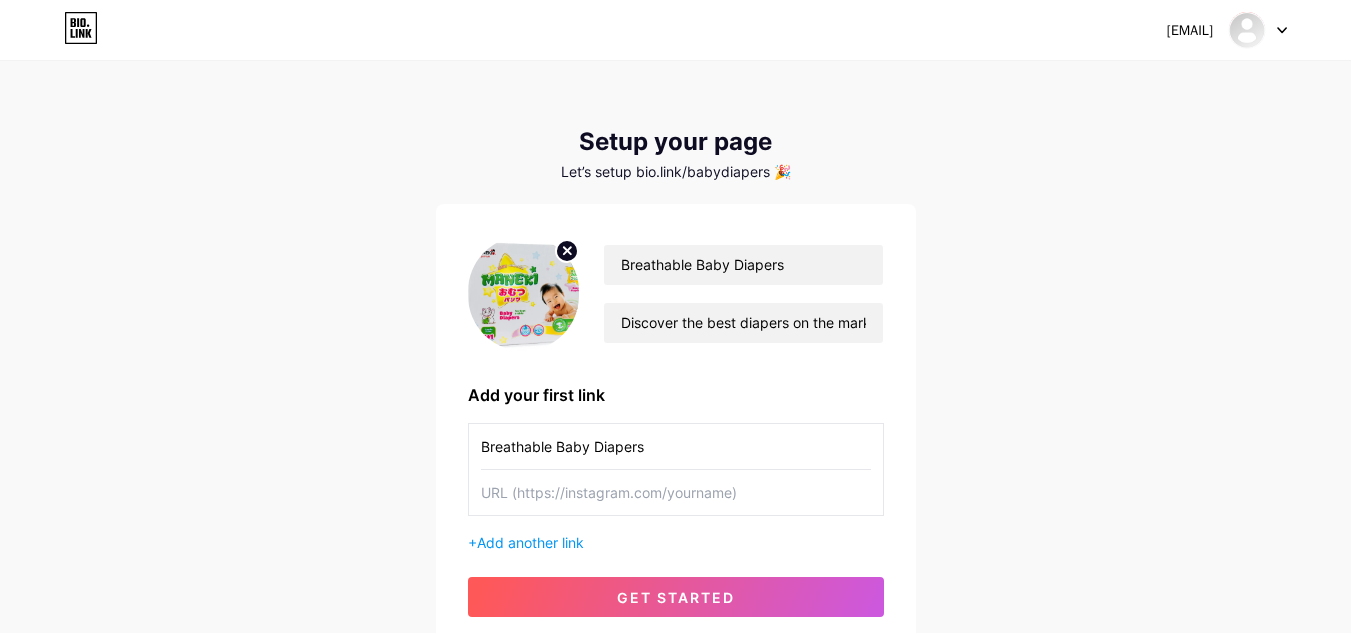 click at bounding box center (676, 446) 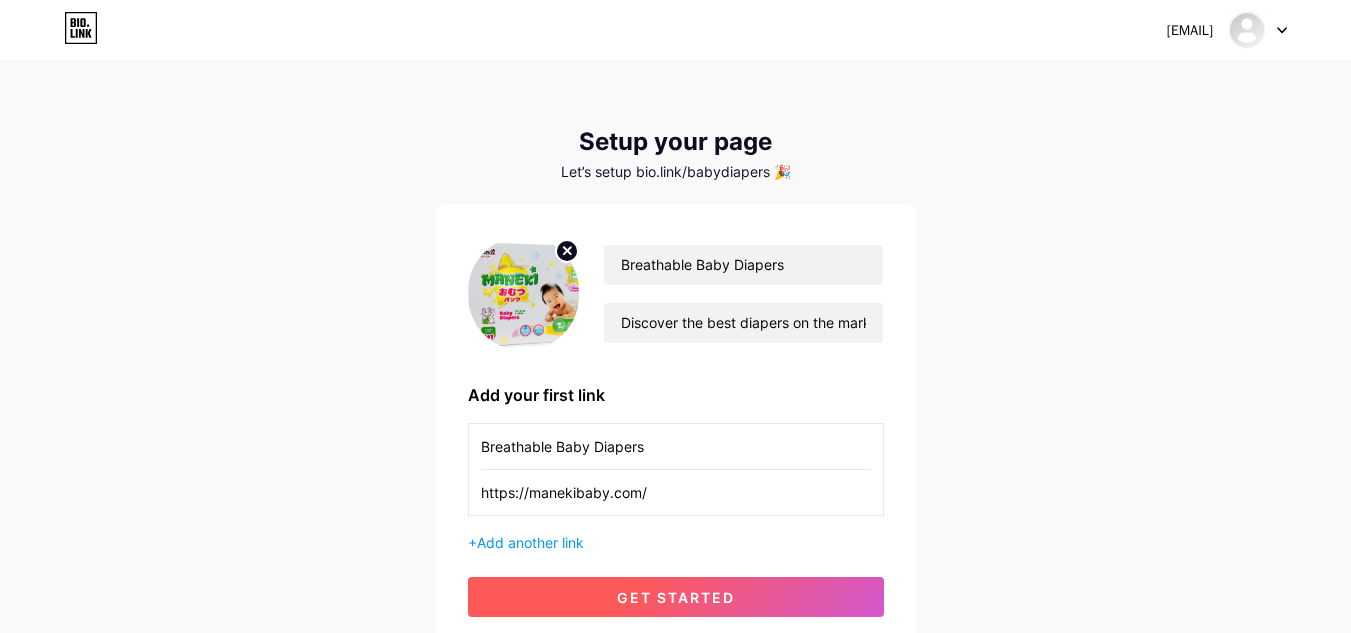 type on "https://manekibaby.com/" 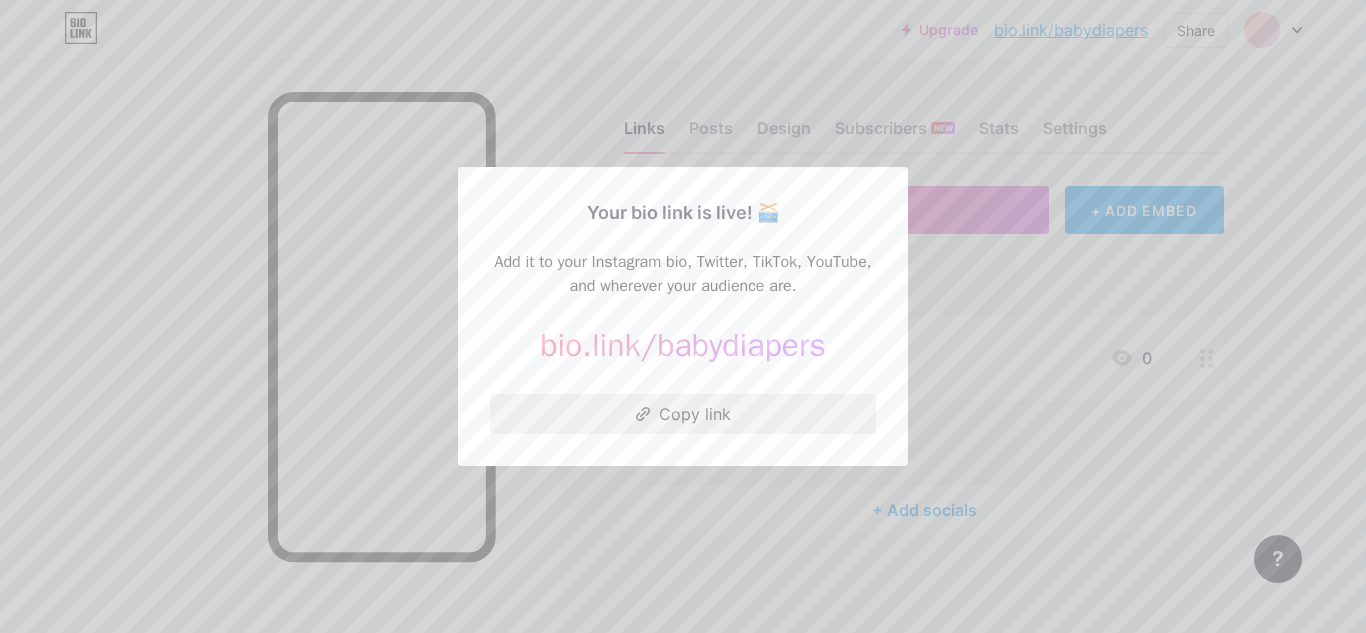 click on "Copy link" at bounding box center (683, 414) 